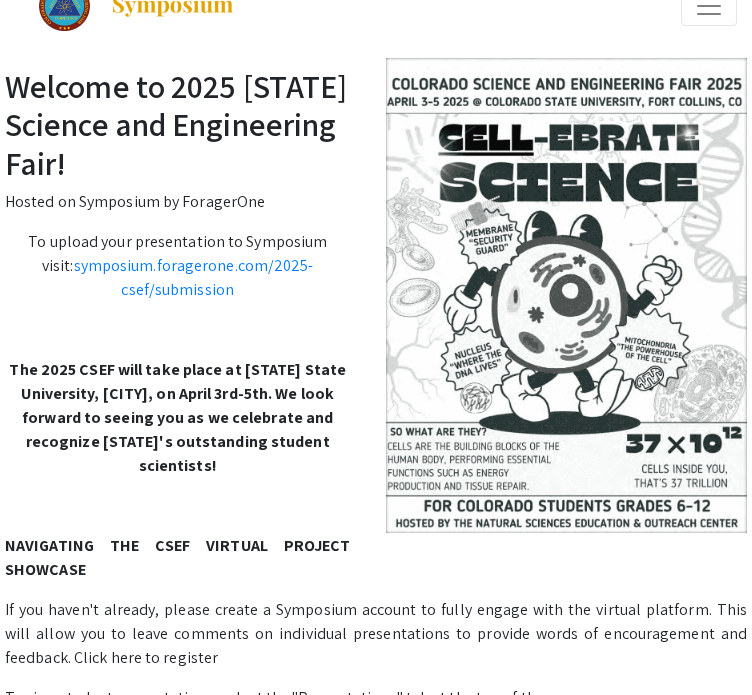 scroll, scrollTop: 40, scrollLeft: 0, axis: vertical 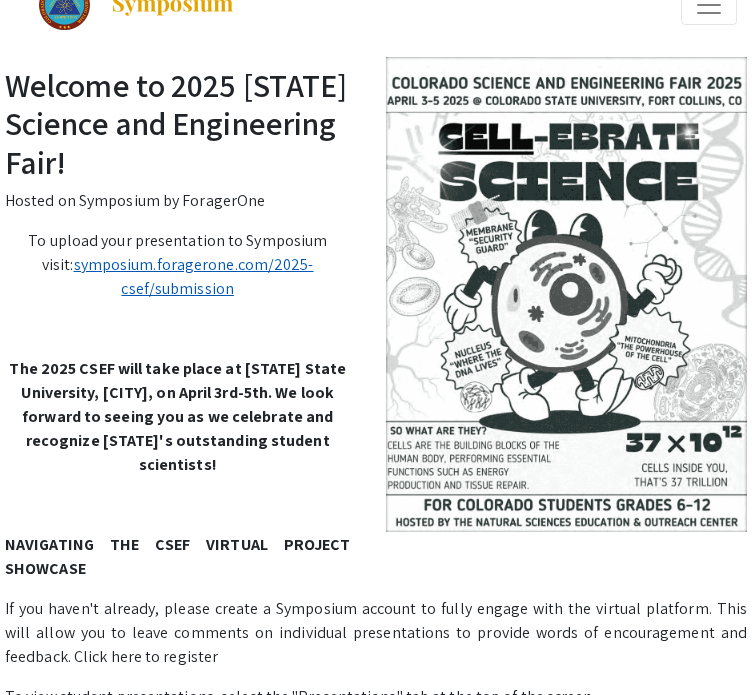 click on "symposium.foragerone.com/2025-csef/submission" 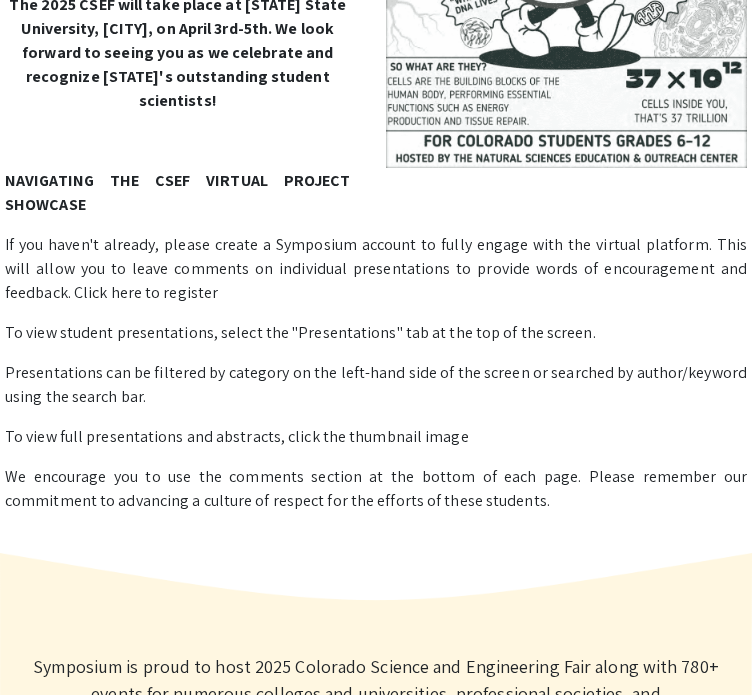 scroll, scrollTop: 592, scrollLeft: 0, axis: vertical 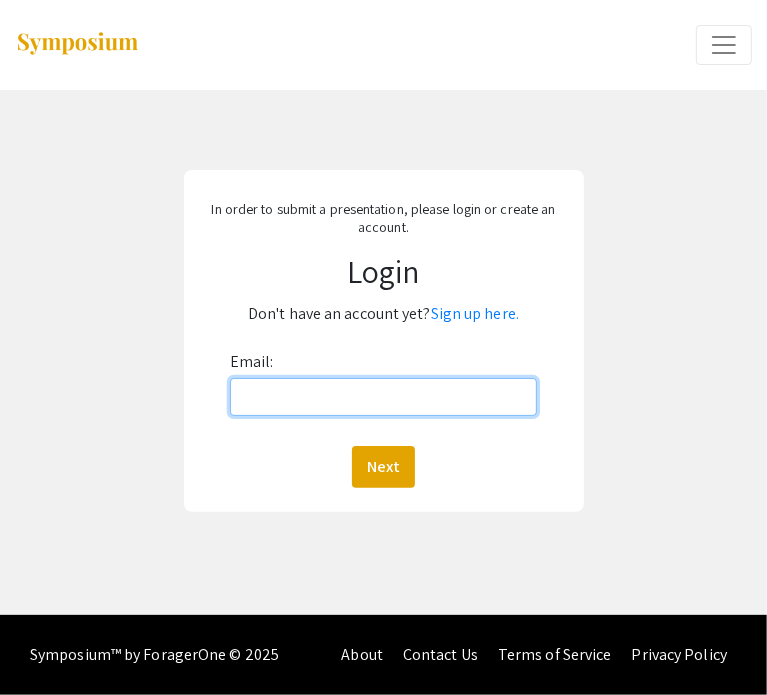 click on "Email:" at bounding box center [384, 397] 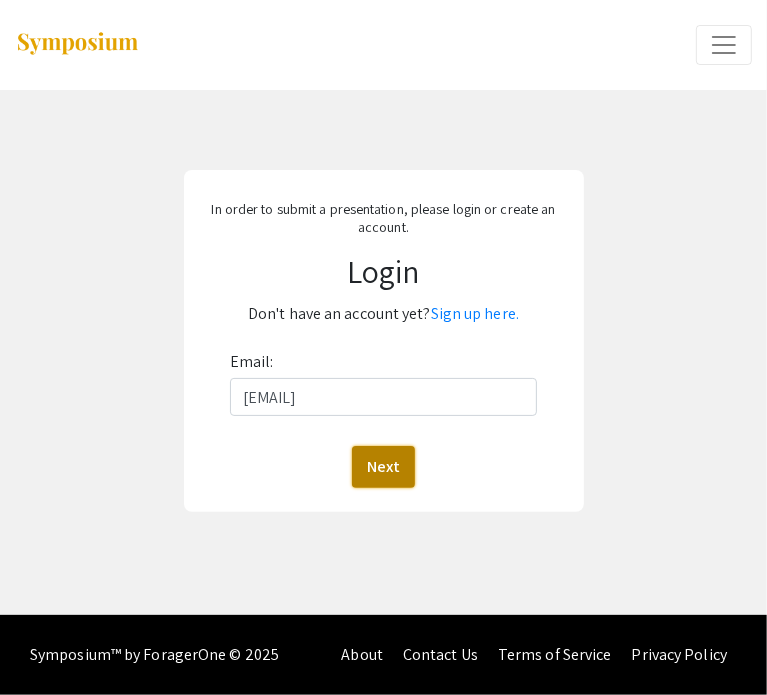 click on "Next" 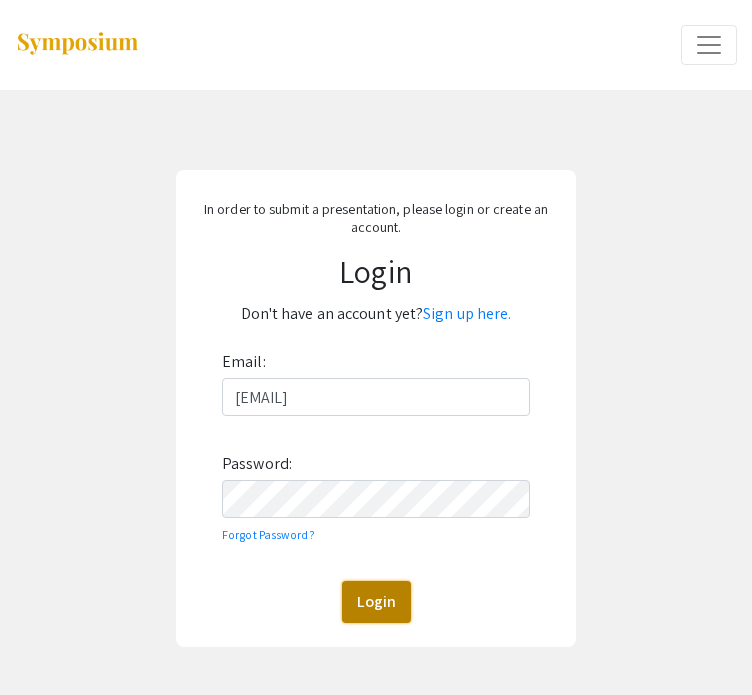 click on "Login" 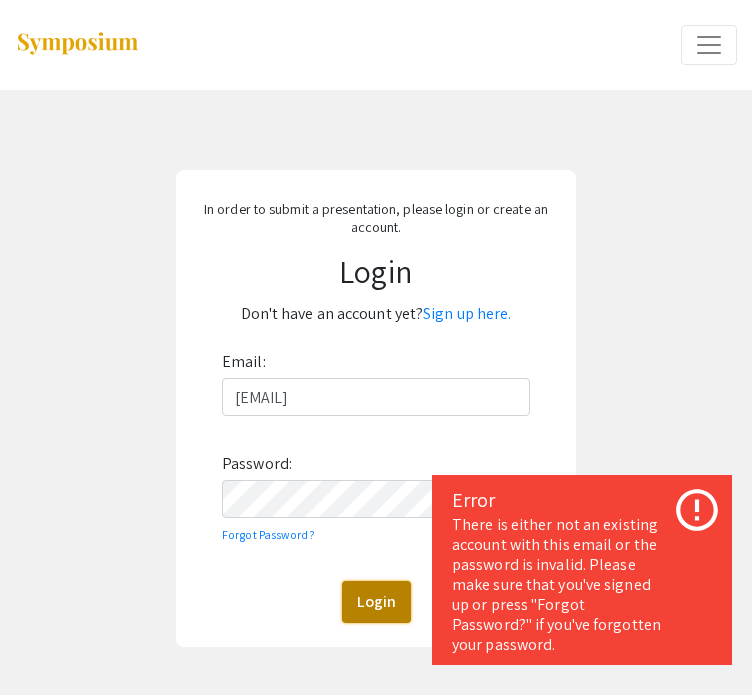 click on "Login" 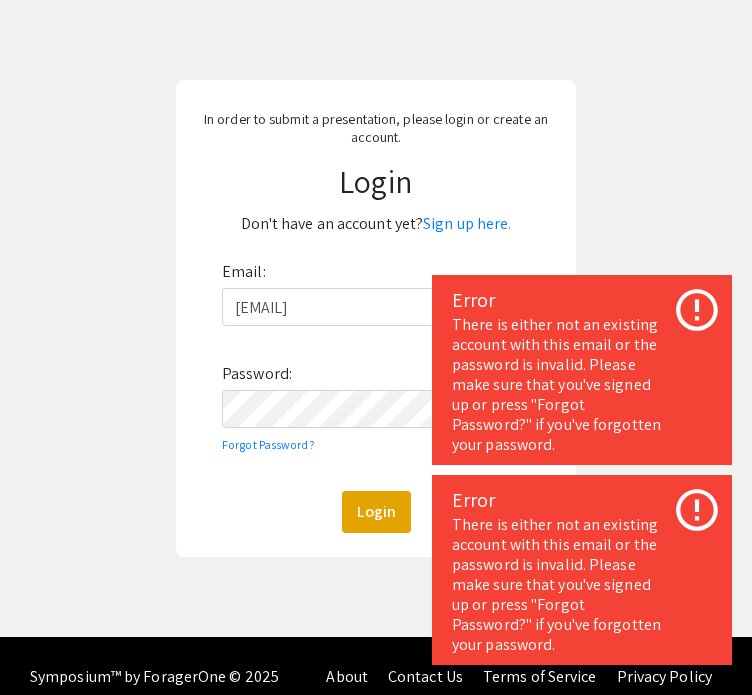scroll, scrollTop: 96, scrollLeft: 0, axis: vertical 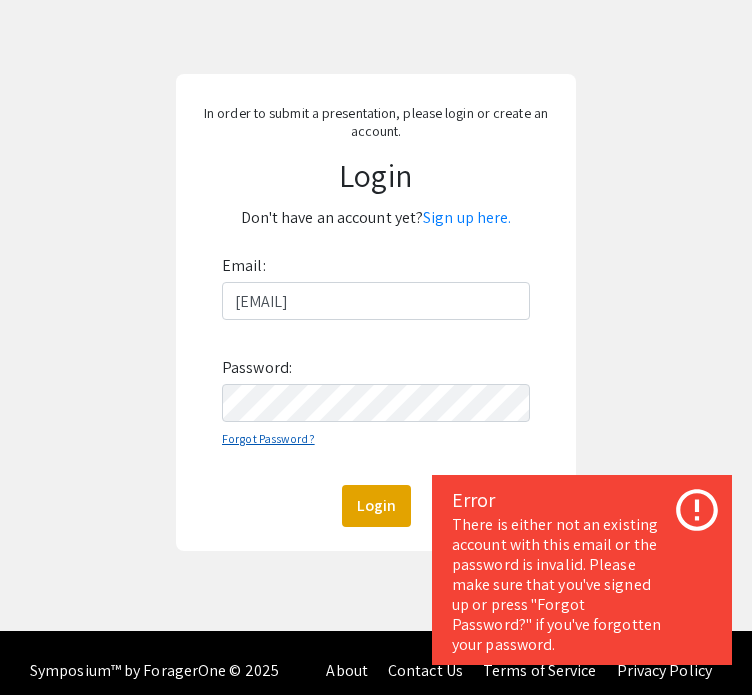 click on "Forgot Password?" 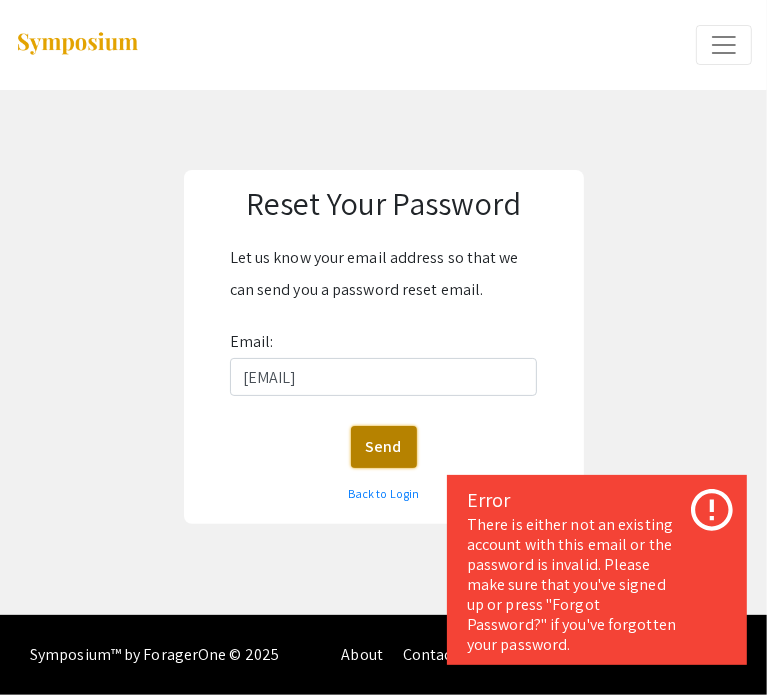 click on "Send" 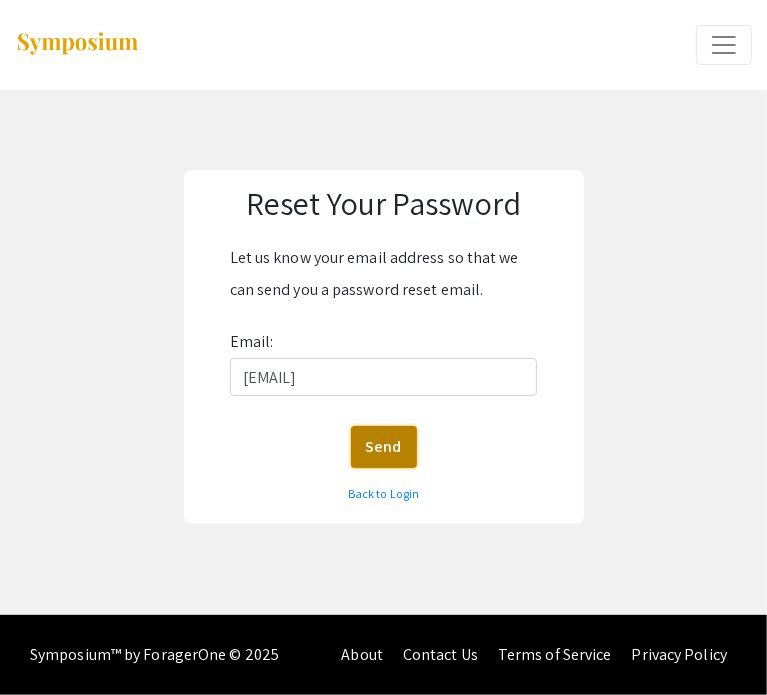click on "Send" 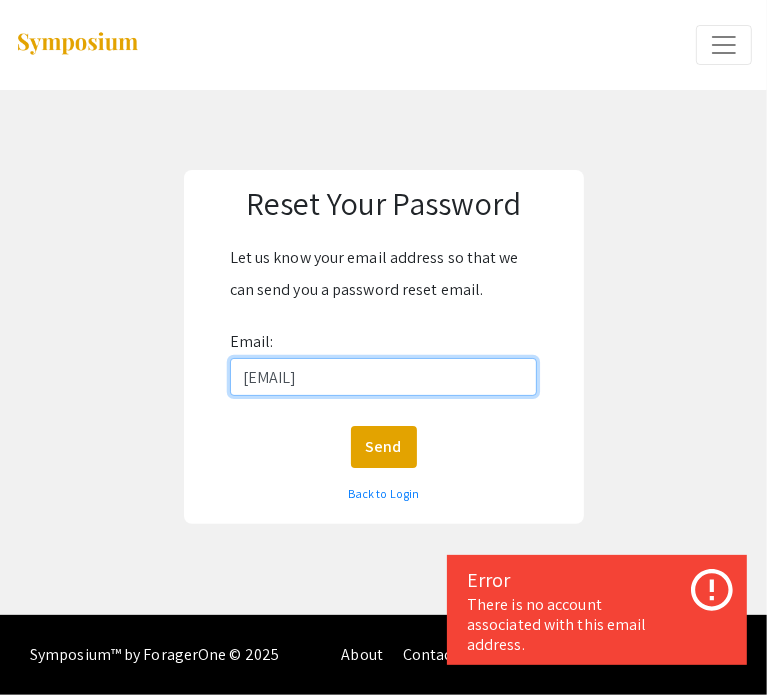 drag, startPoint x: 312, startPoint y: 381, endPoint x: 175, endPoint y: 400, distance: 138.31125 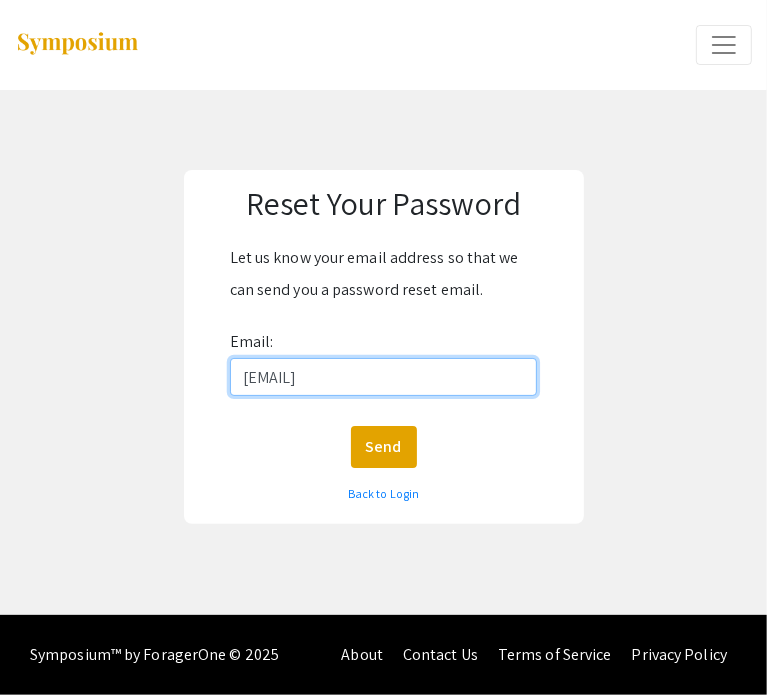 click on "mkurup@gmail.com" at bounding box center [384, 377] 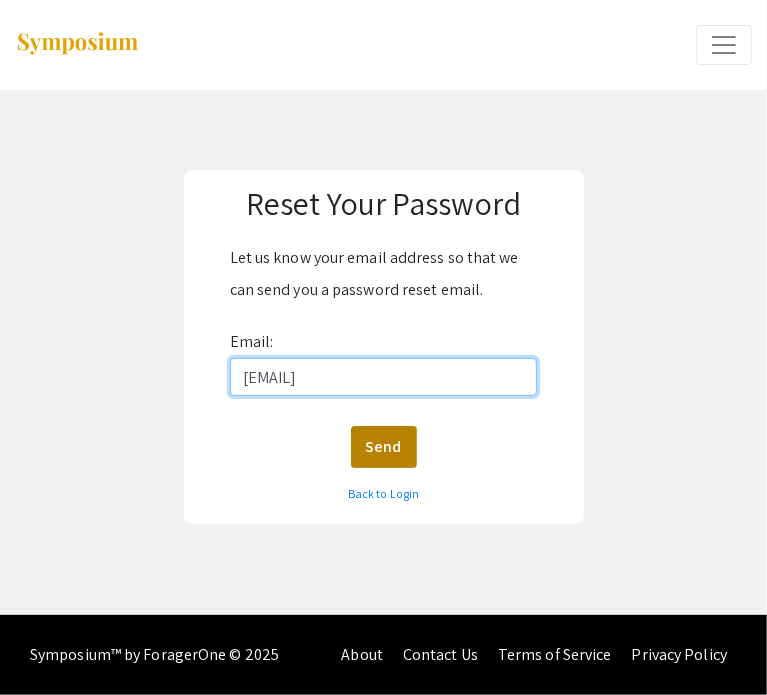 type on "mkurup@cherrycreekschools.org" 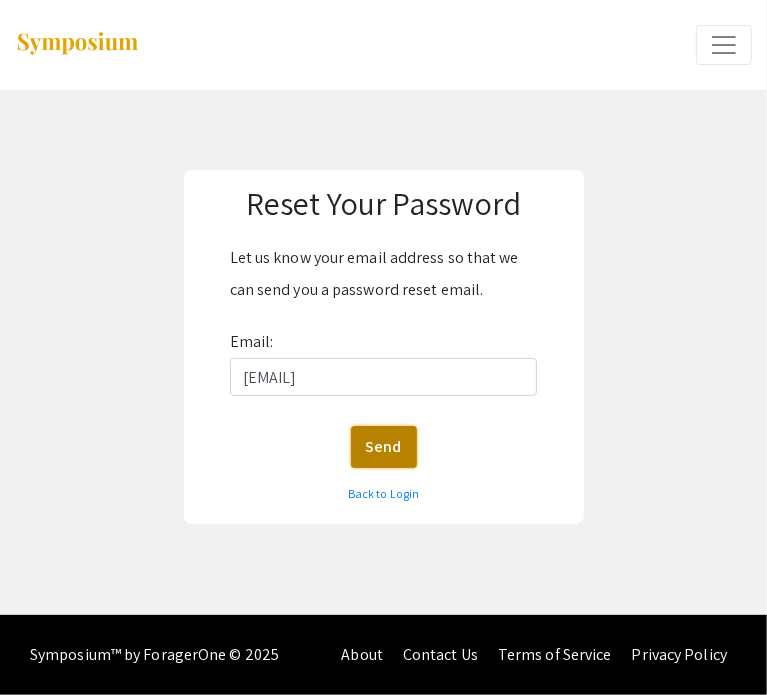 click on "Send" 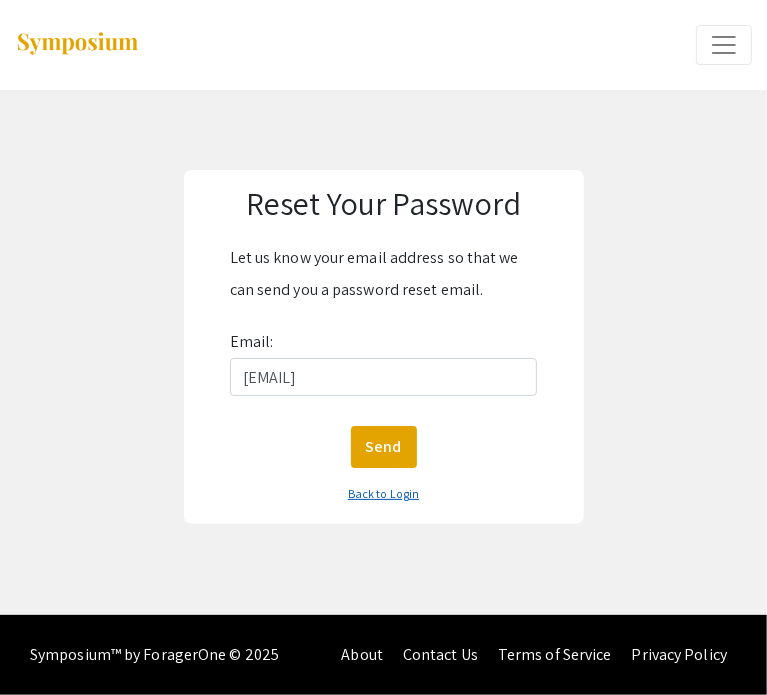 click on "Back to Login" 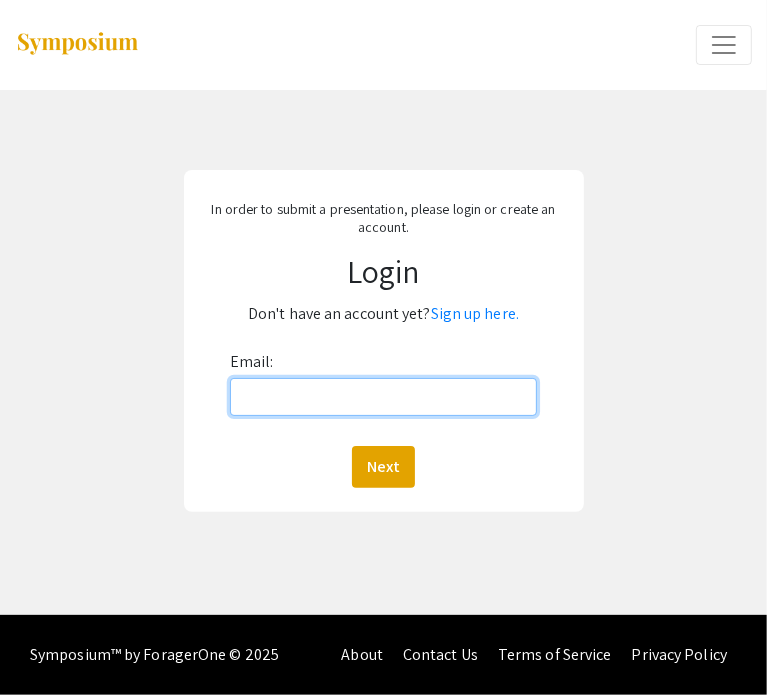 click on "Email:" at bounding box center [384, 397] 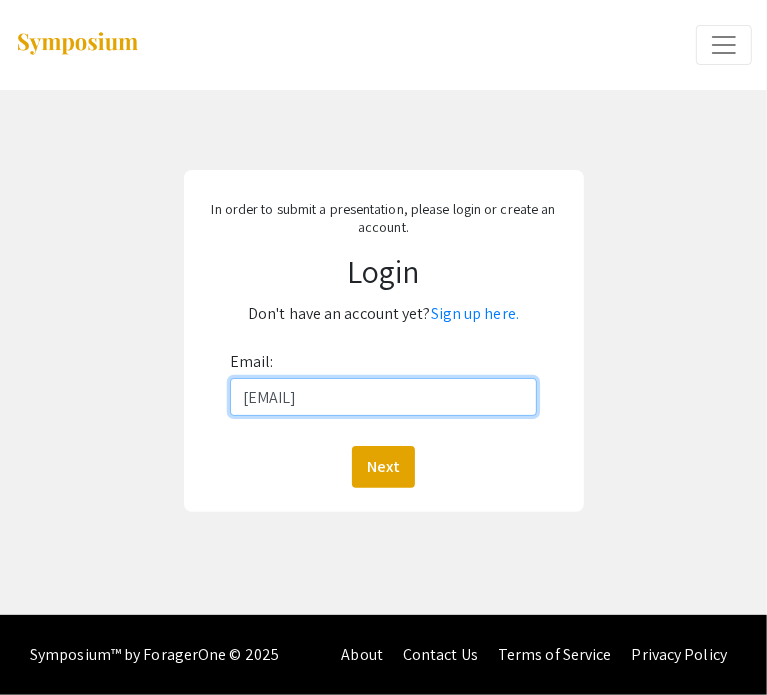 type on "mkurup@cherrycreekschools.org" 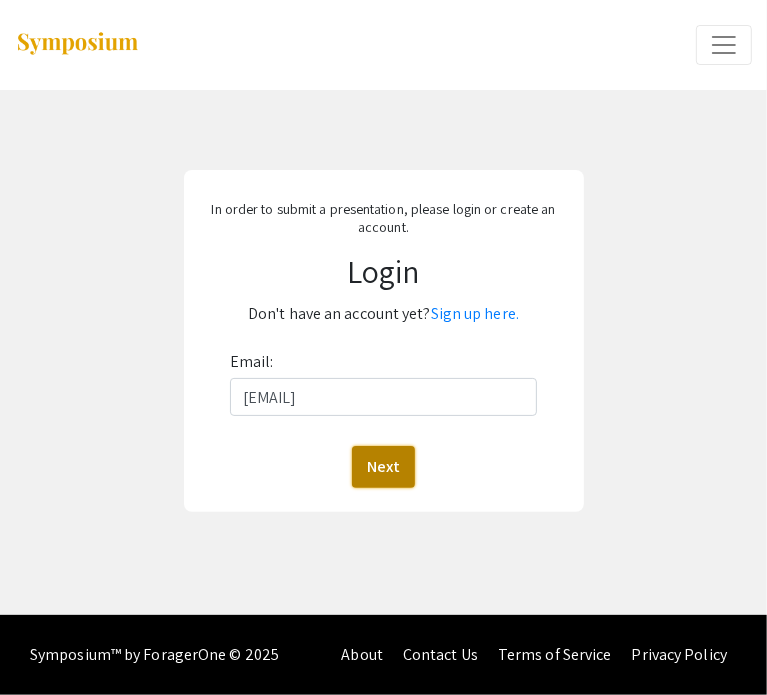 click on "Next" 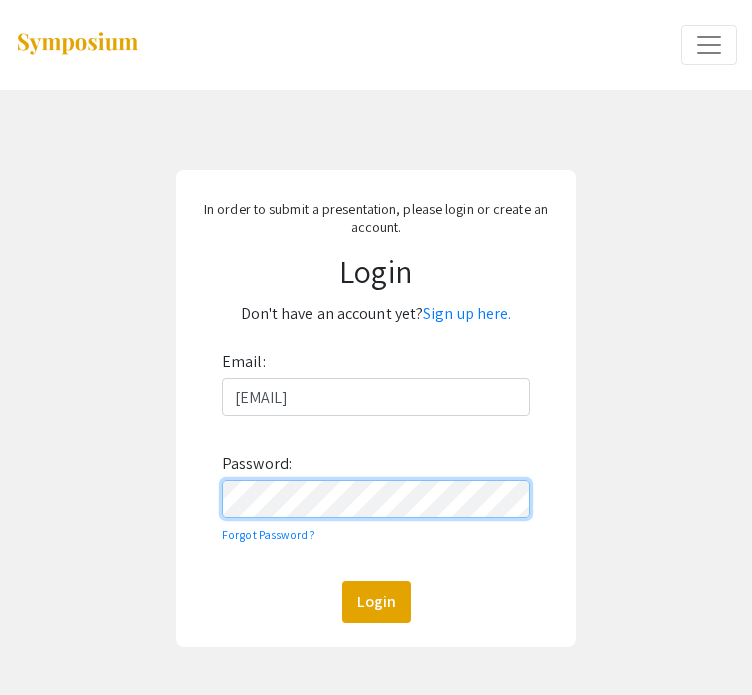 click on "Login" 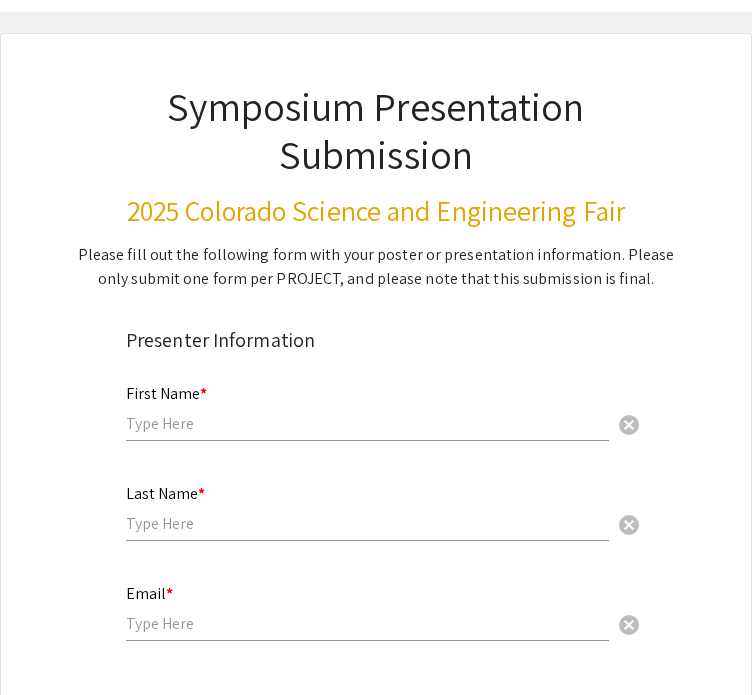scroll, scrollTop: 0, scrollLeft: 0, axis: both 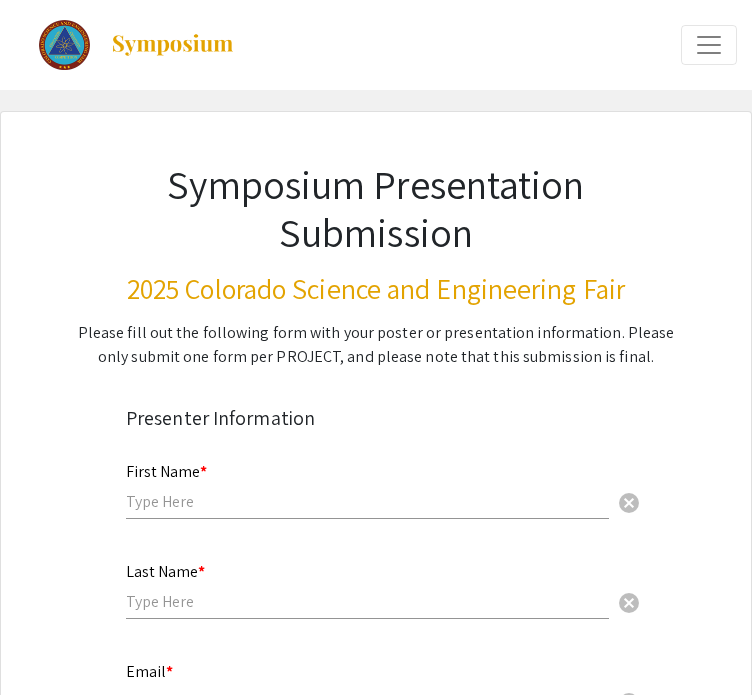 click on "arrow_back_ios Exit Event Welcome Page Presentations Live Sessions  My Account   My Submissions   Sign out" at bounding box center (376, 45) 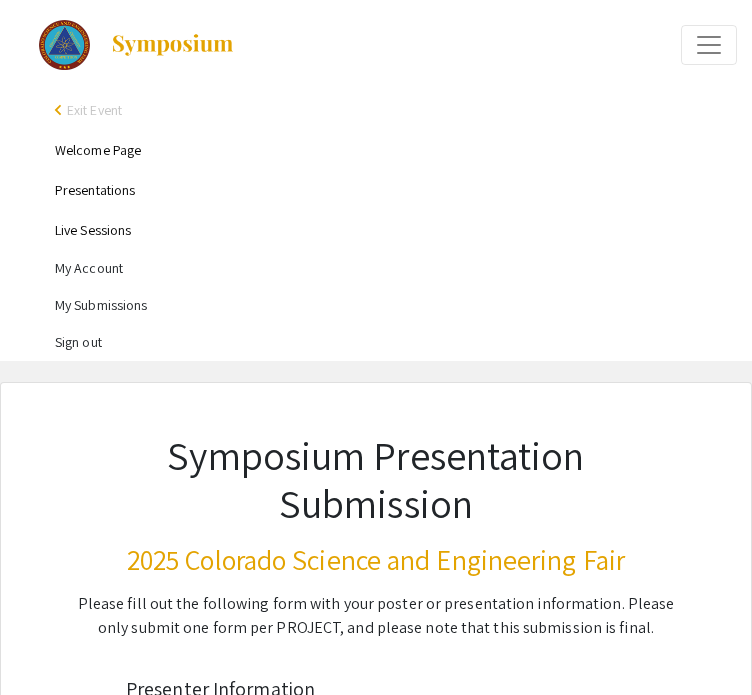 click on "Presentations" at bounding box center [95, 190] 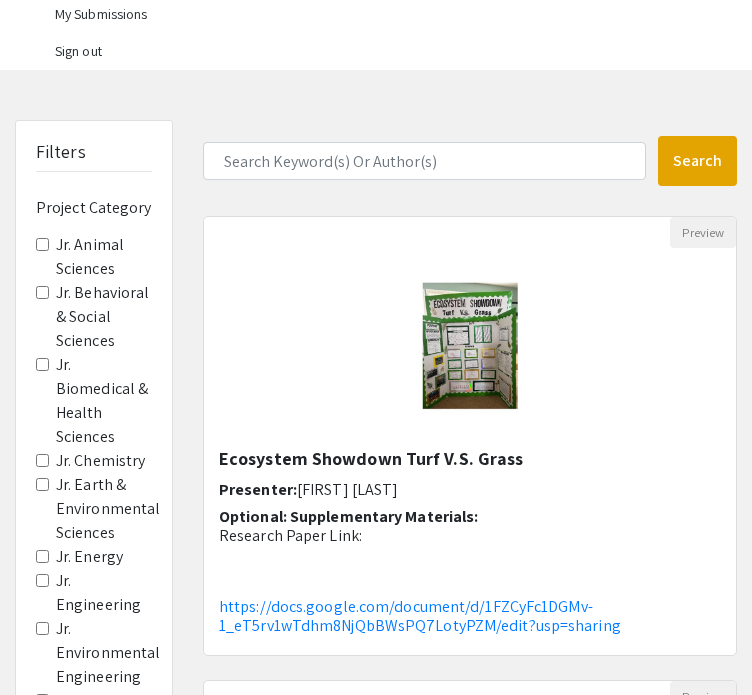 scroll, scrollTop: 296, scrollLeft: 0, axis: vertical 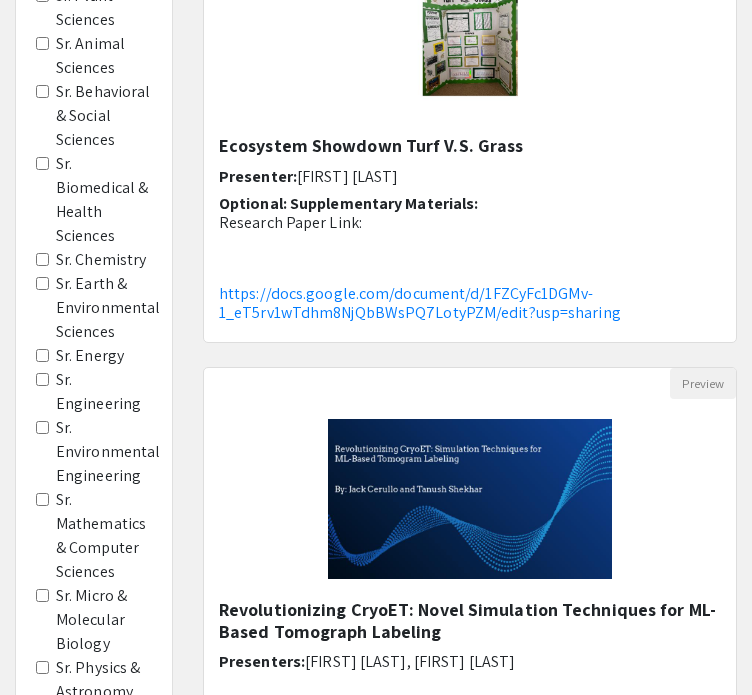 click on "Sr. Energy" at bounding box center [42, 355] 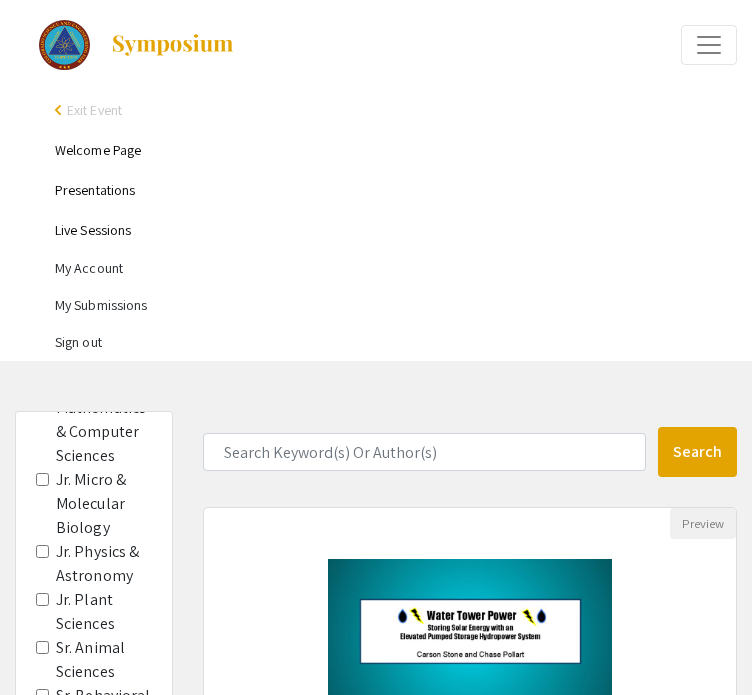 scroll, scrollTop: 402, scrollLeft: 0, axis: vertical 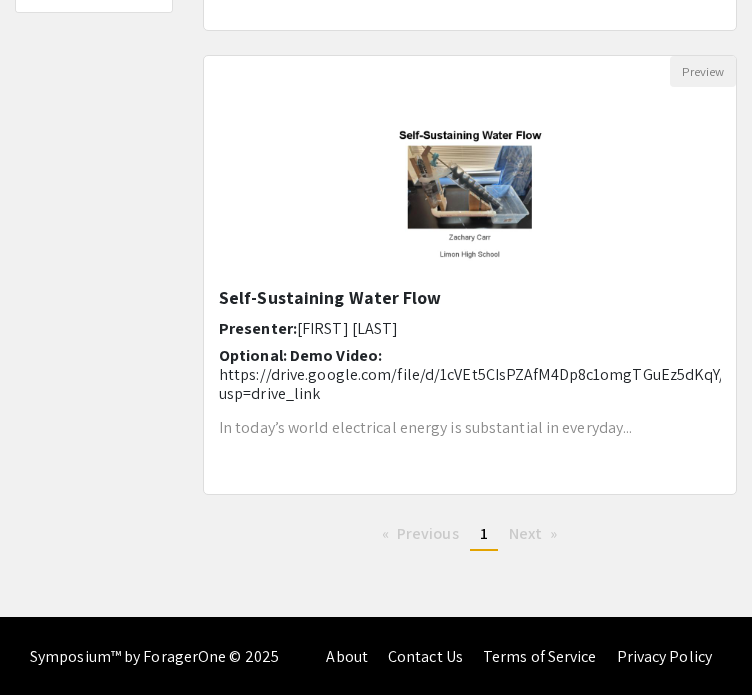 click on "1" 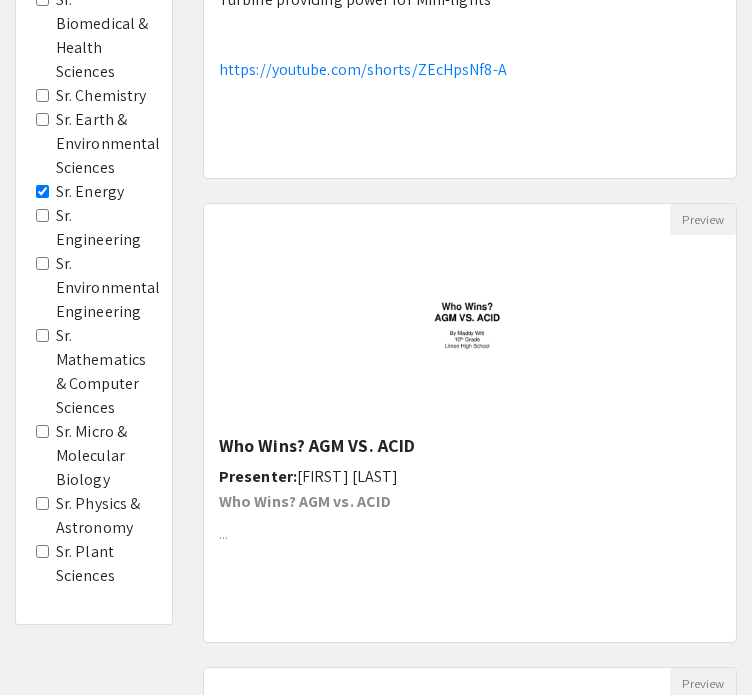 scroll, scrollTop: 764, scrollLeft: 0, axis: vertical 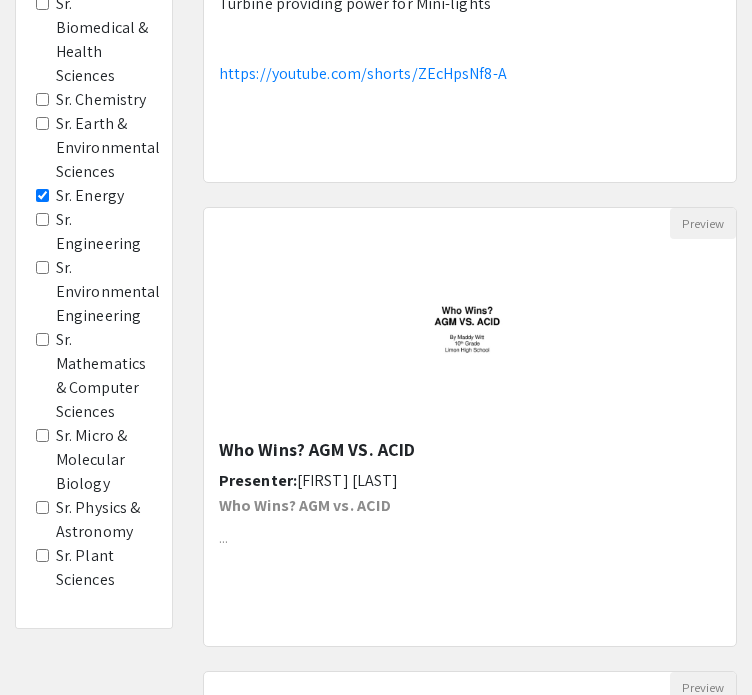 click on "Sr. Energy" 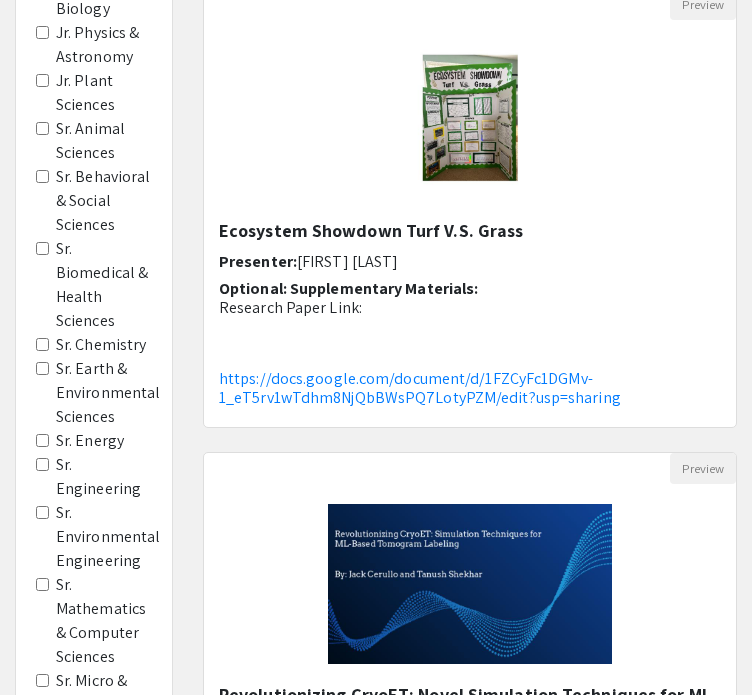 scroll, scrollTop: 542, scrollLeft: 0, axis: vertical 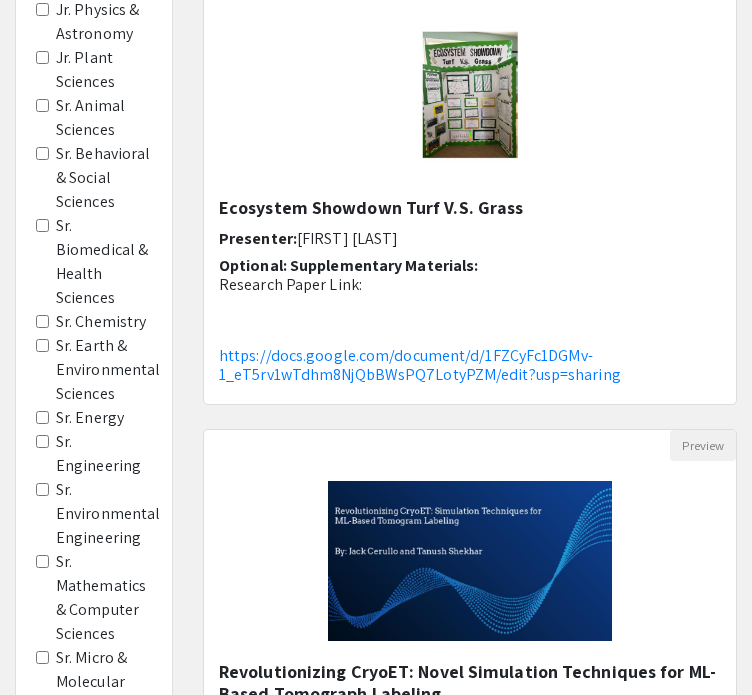 click on "Sr. Earth & Environmental Sciences" at bounding box center (42, 345) 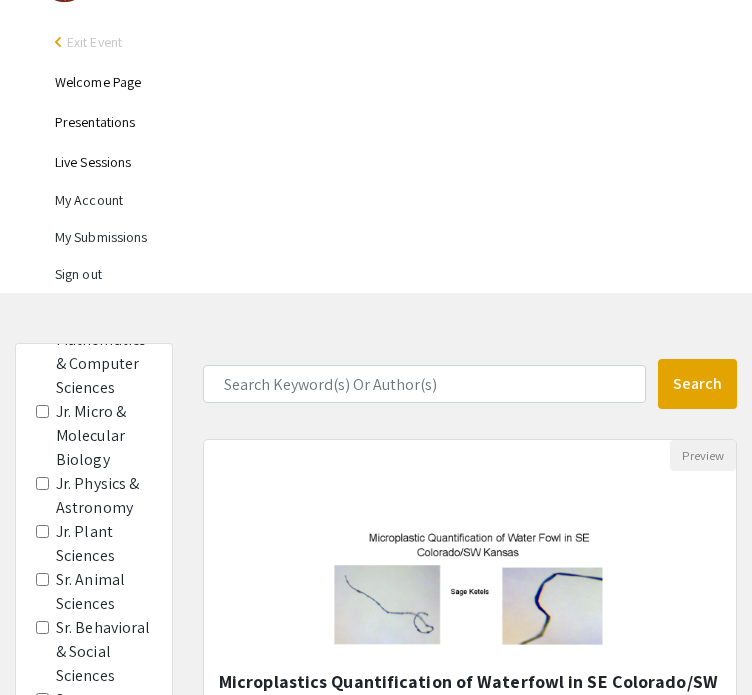 scroll, scrollTop: 0, scrollLeft: 0, axis: both 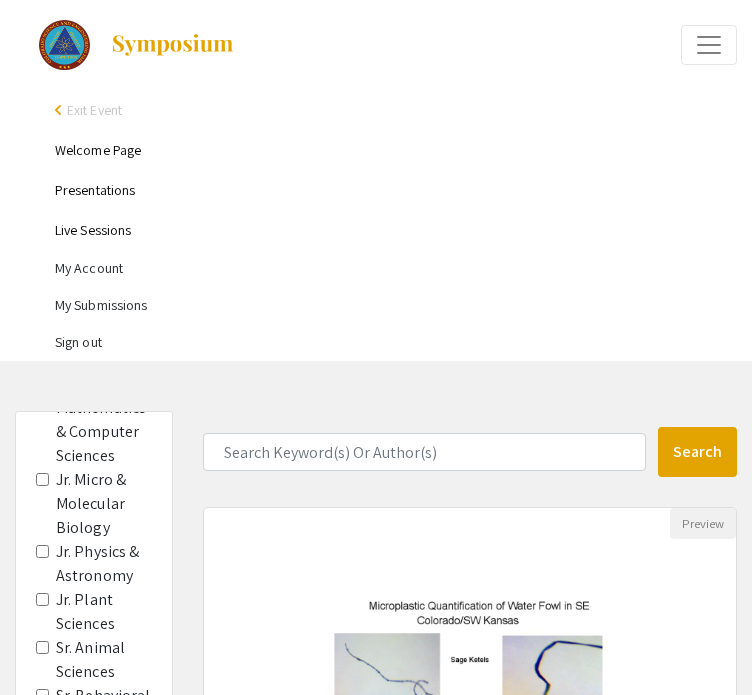 click on "Search  14 Results found  Preview  Microplastics Quantification of Waterfowl in SE Colorado/SW Kansas  Presenter:  Sage Ketels This project is about finding microplastics in waterfowl. The...  Preview  Comparison of Aurora Activity With Thermosphere-Ionosphere Na and Fe (TINa and TIFe) Layers at McMurdo Station  Presenters:  Alex Kugler, Zoe Kugler  Preview  Gaining Ground: Effectiveness of Zeedyk Structures on Herbaceous Establishment and Moisture Retention Within Waterways  Presenter:  Reagan Futrell  Preview  Effects of Climate Change on Allergens and Human Health  Presenter:  Allan Yu Optional: Demo Video: Project Video: https://youtu.be/bFQ9rq3n4c8 Optional: Supplementary Materials: Quad Chart: https://docs.google.com/presentation/d/1kThK6aN8UttlGYi4-Nv9CBZ8Y5Hdq2jRHu9-XEypCHA/edit?usp=sharing  Preview  Can I drink that?  Presenter:  Sky Richards Freshwater is abundant in the world, but much of it is undrin...  Preview  Bio-Guardians: Nature's Water Purifiers  Presenter:  Joaquin Romero  Previous  page" 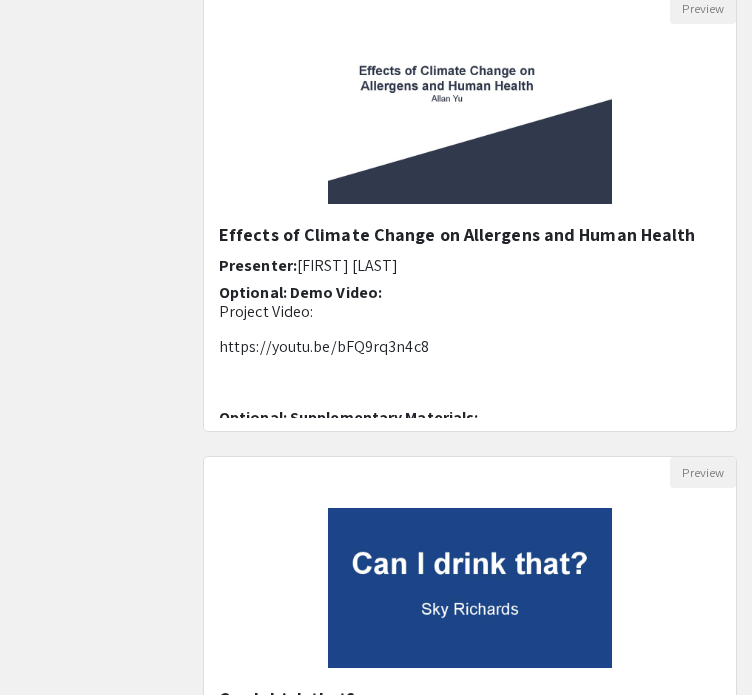 scroll, scrollTop: 1907, scrollLeft: 0, axis: vertical 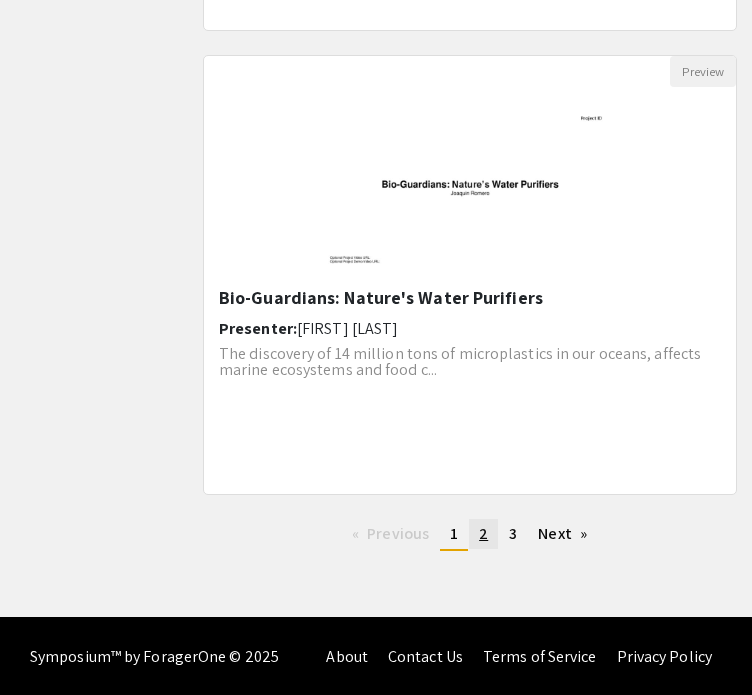 click on "page  2" 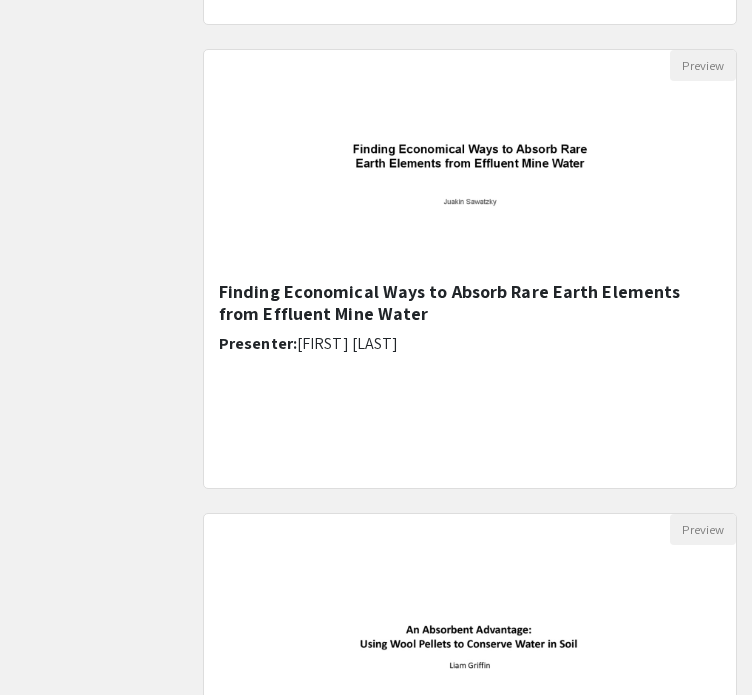 scroll, scrollTop: 2700, scrollLeft: 0, axis: vertical 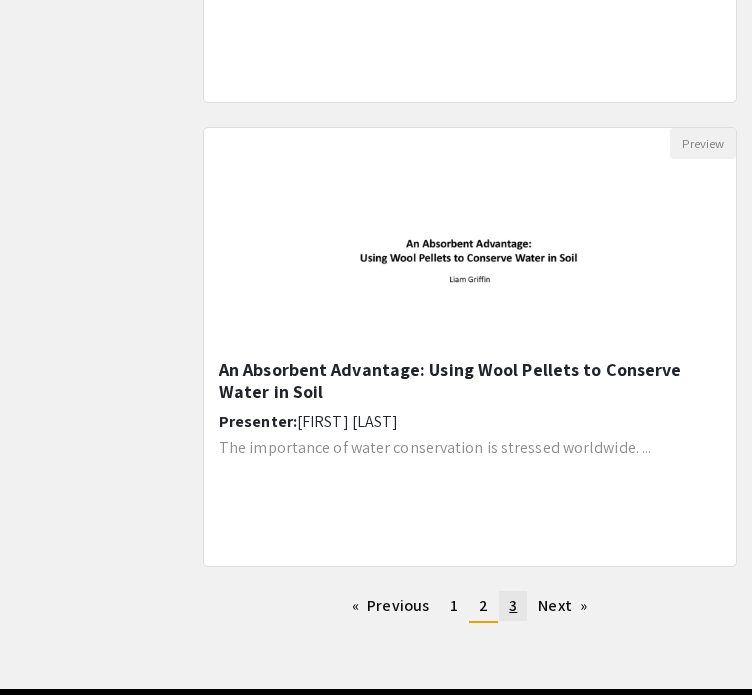 click on "page  3" 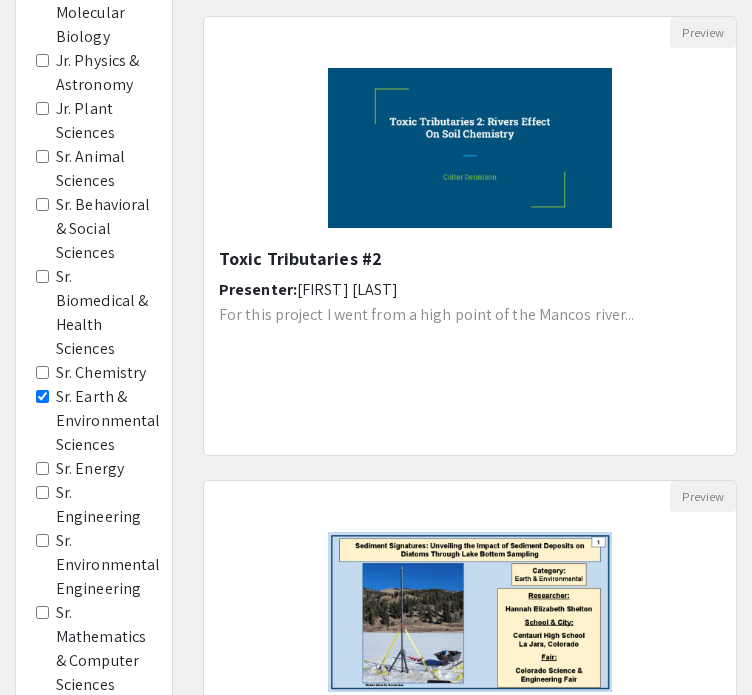 scroll, scrollTop: 916, scrollLeft: 0, axis: vertical 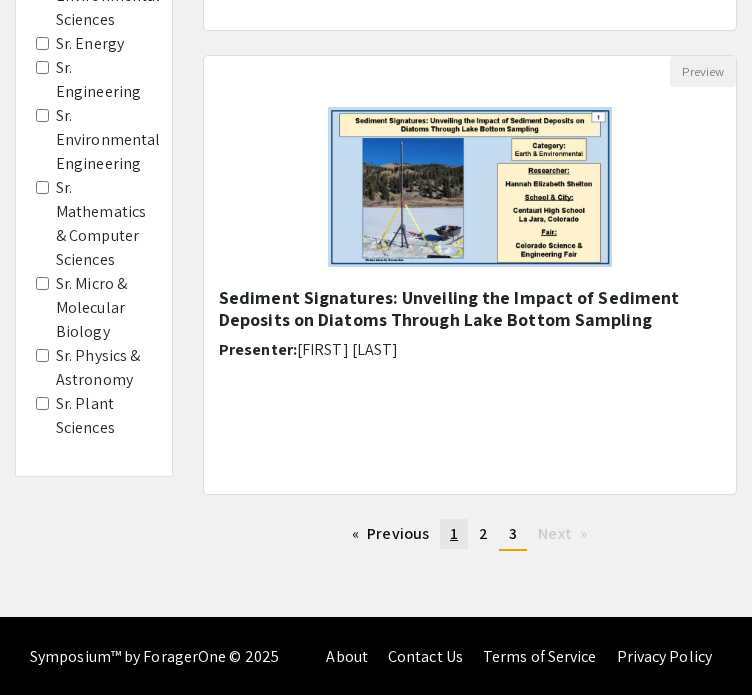 click on "1" 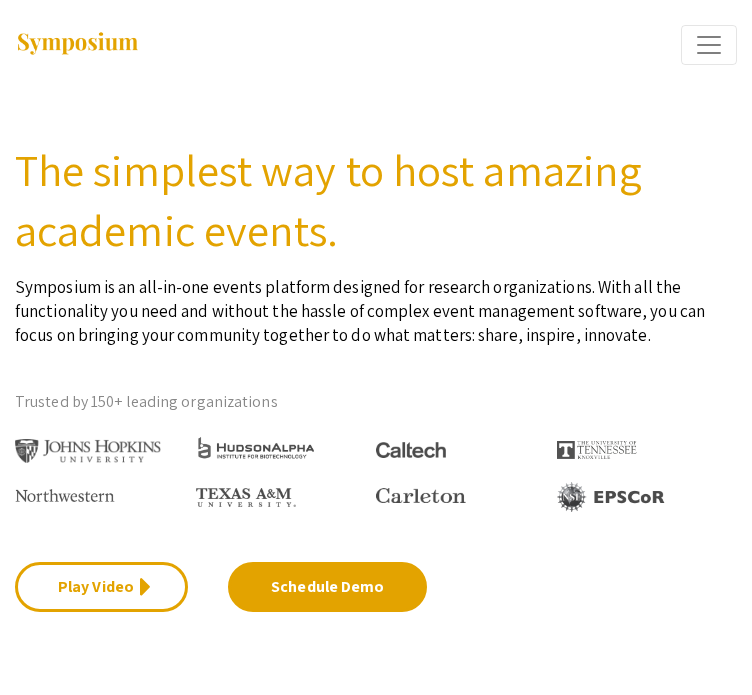 scroll, scrollTop: 0, scrollLeft: 0, axis: both 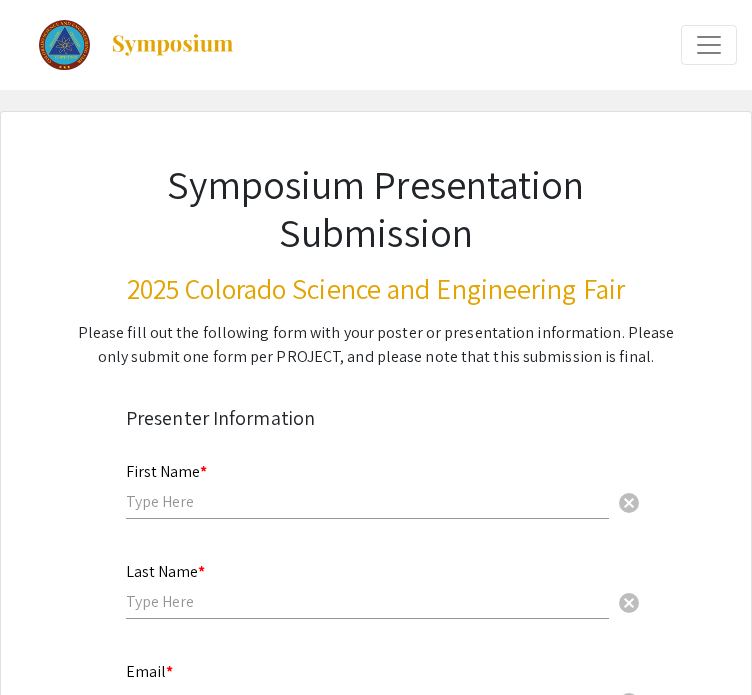 click at bounding box center (709, 45) 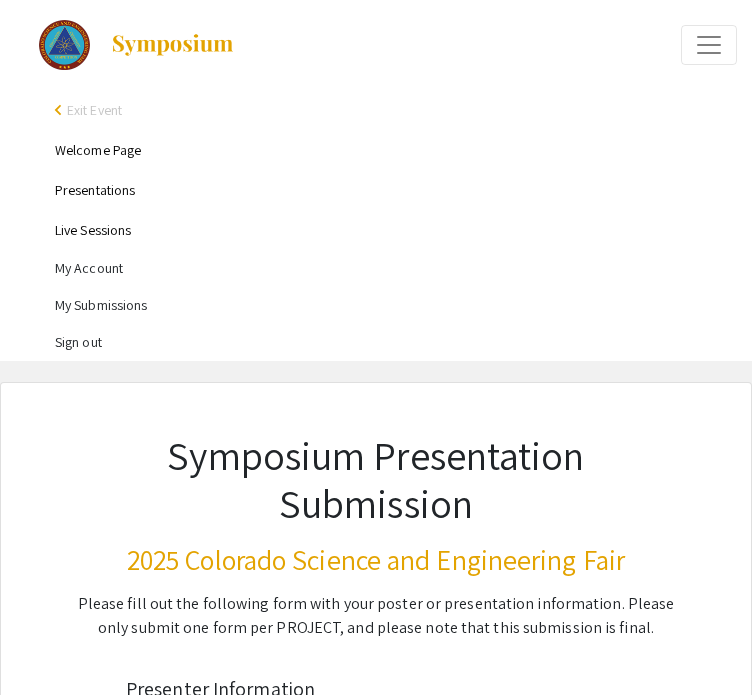 click on "Presentations" at bounding box center [95, 190] 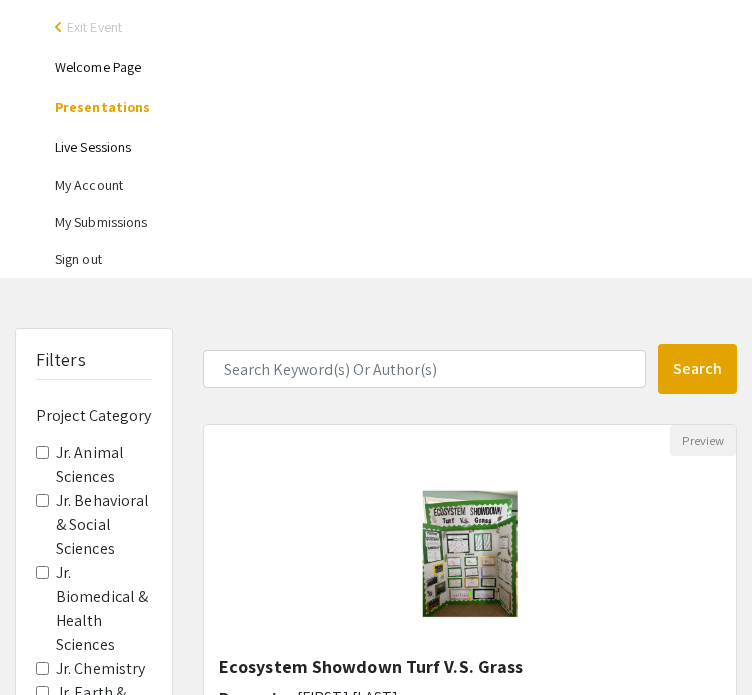 scroll, scrollTop: 82, scrollLeft: 0, axis: vertical 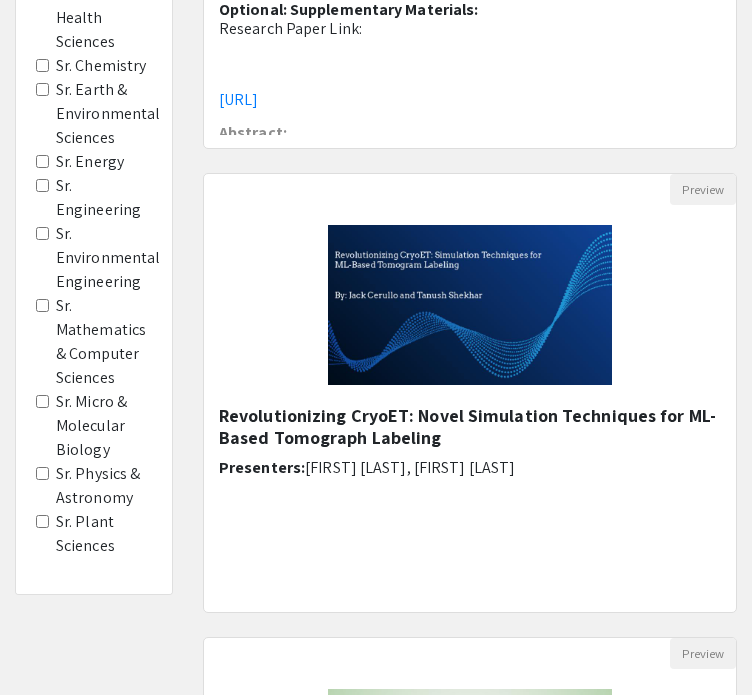 click on "Sr. Mathematics & Computer Sciences" at bounding box center (42, 305) 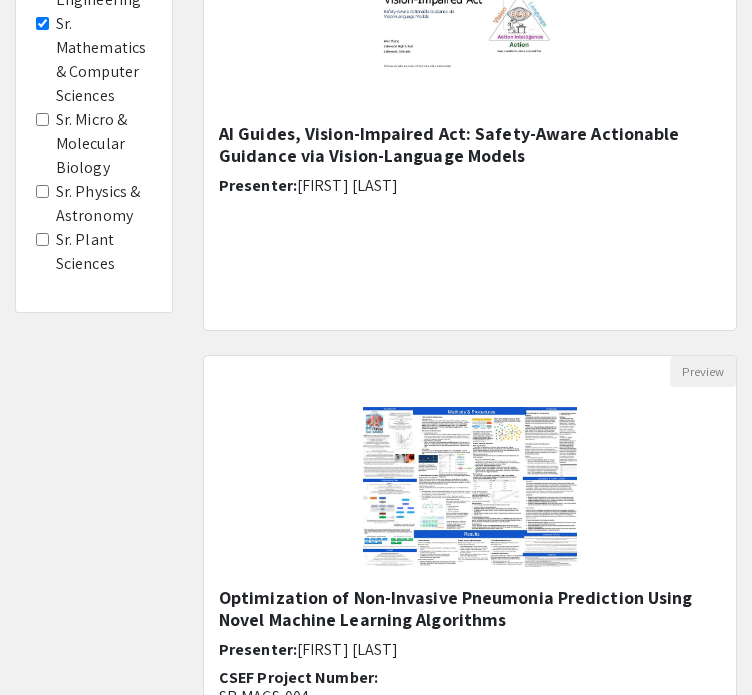 scroll, scrollTop: 1503, scrollLeft: 0, axis: vertical 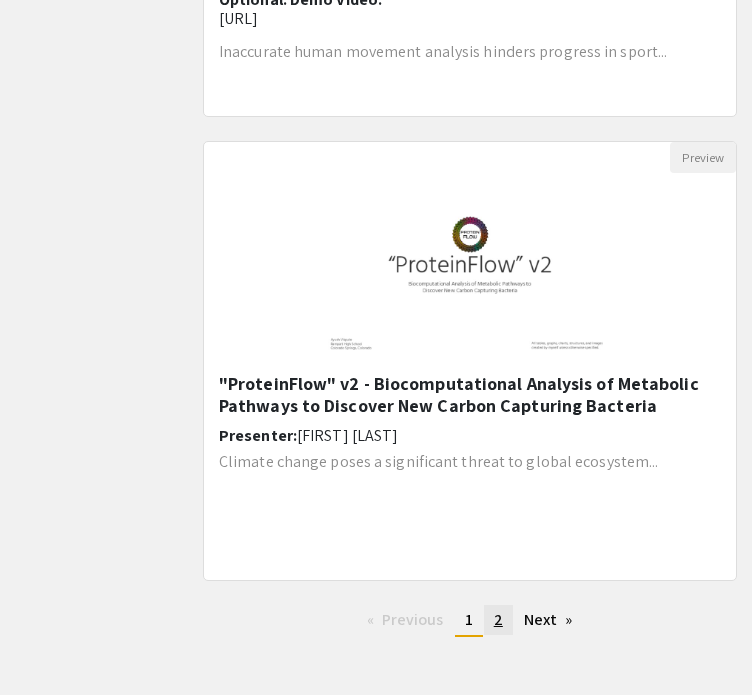 click on "page  2" 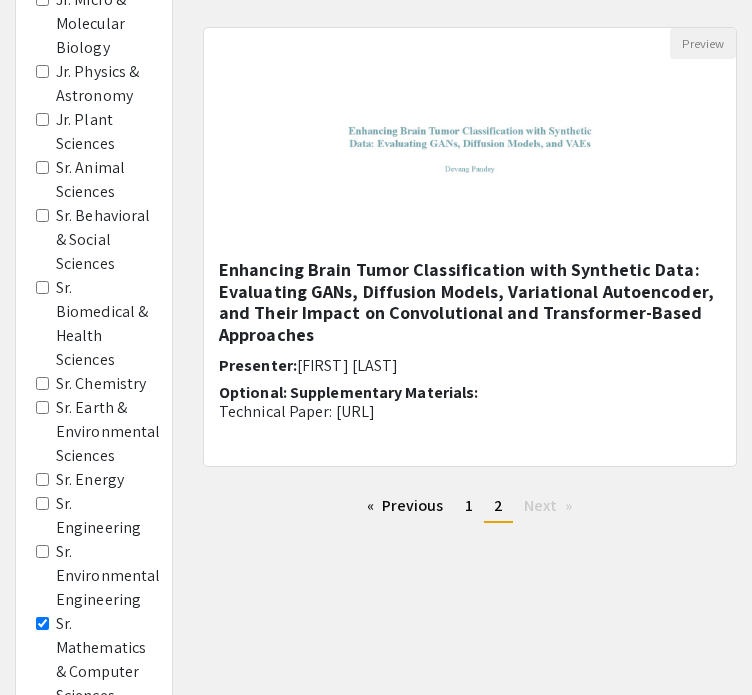 scroll, scrollTop: 514, scrollLeft: 0, axis: vertical 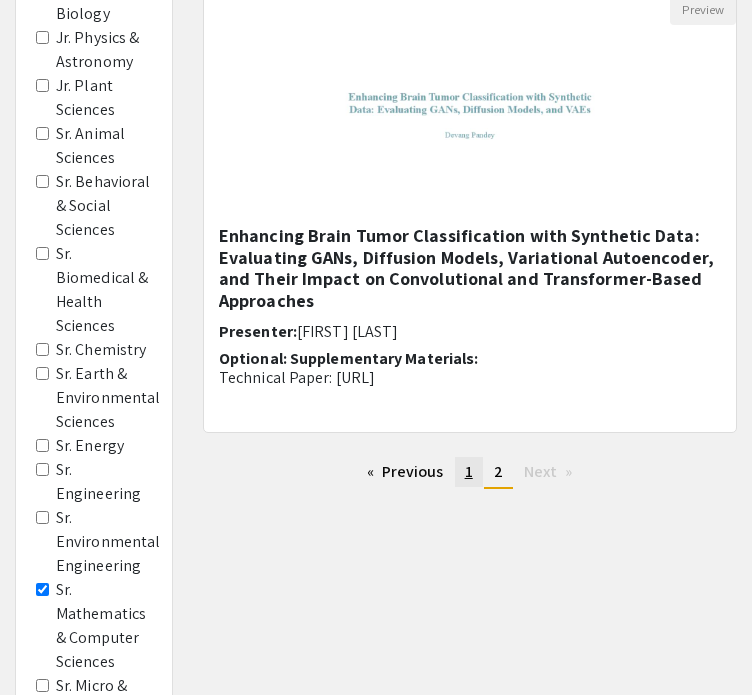 click on "1" 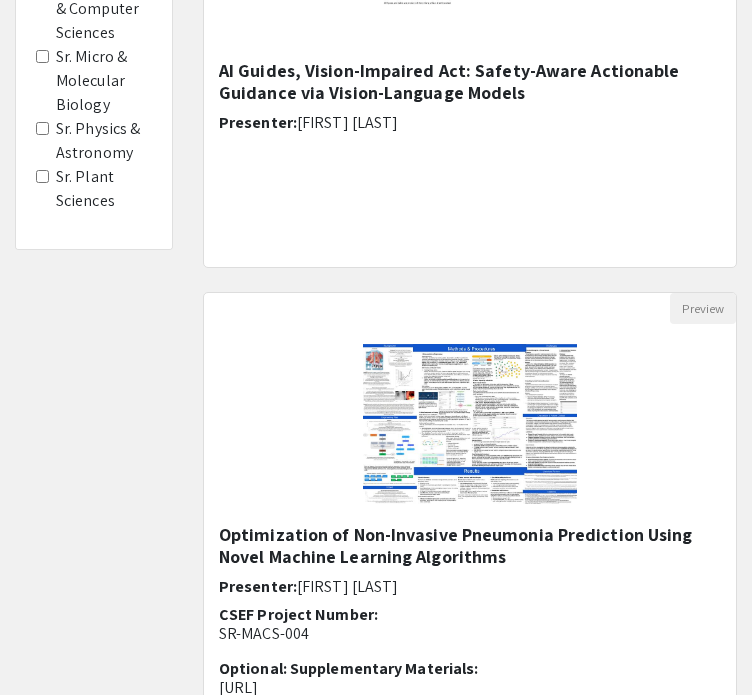 scroll, scrollTop: 1144, scrollLeft: 0, axis: vertical 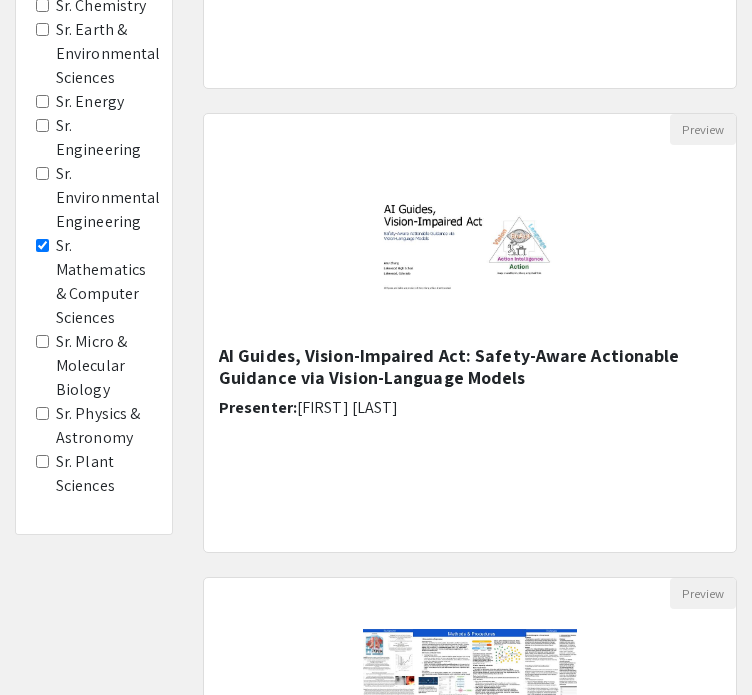click on "Sr. Mathematics & Computer Sciences" at bounding box center (42, 245) 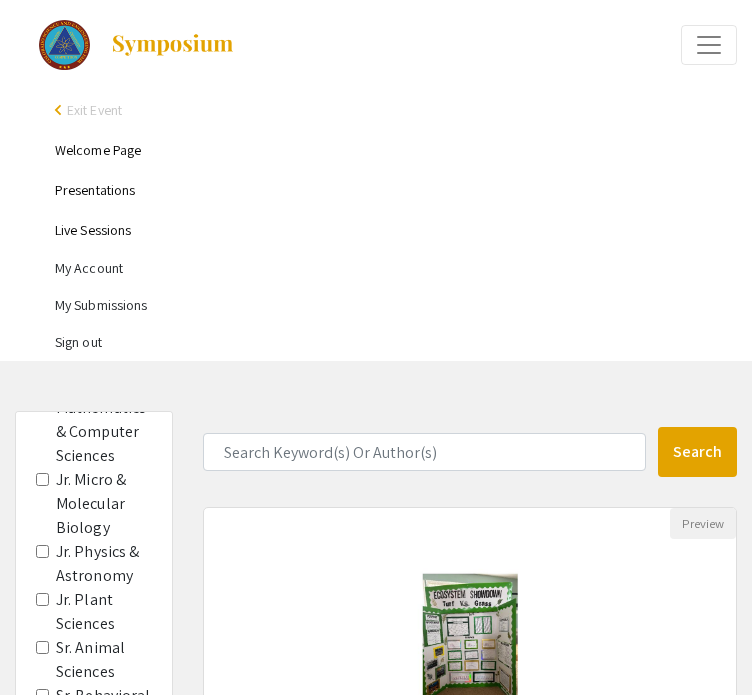 scroll, scrollTop: 303, scrollLeft: 0, axis: vertical 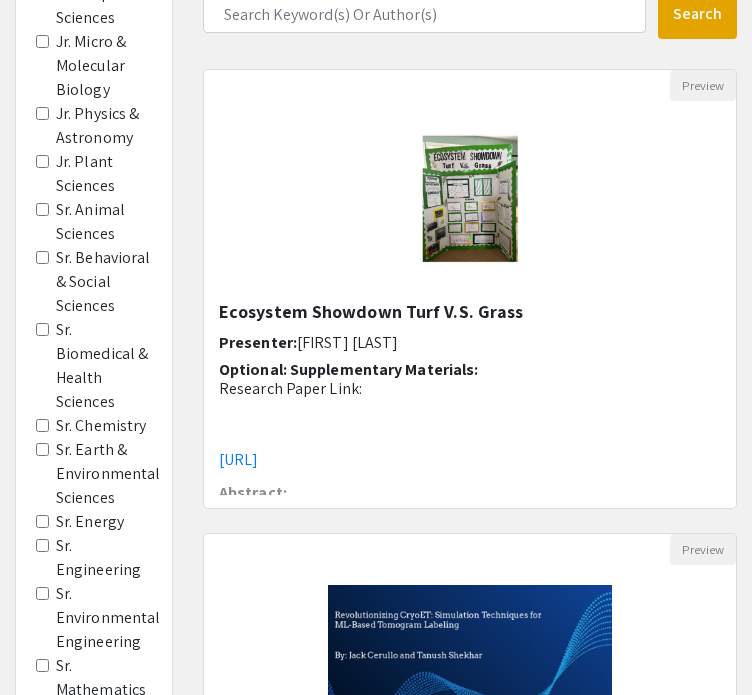 click on "Sr. Chemistry" at bounding box center (42, 425) 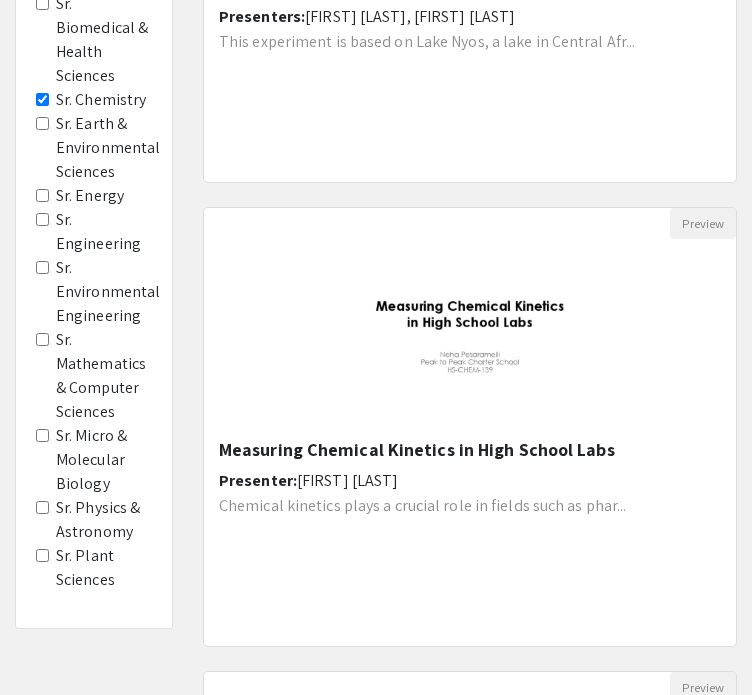 scroll, scrollTop: 764, scrollLeft: 0, axis: vertical 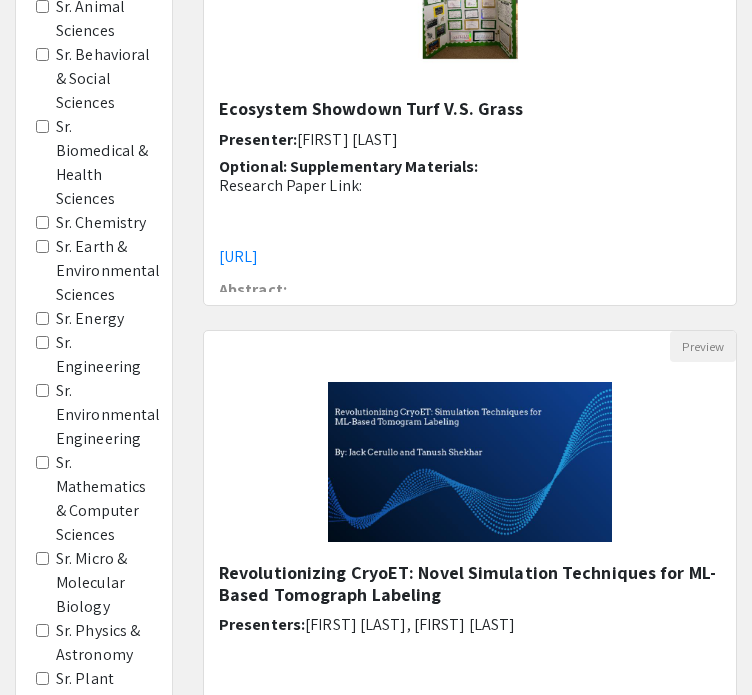click on "Sr. Environmental Engineering" at bounding box center (42, 390) 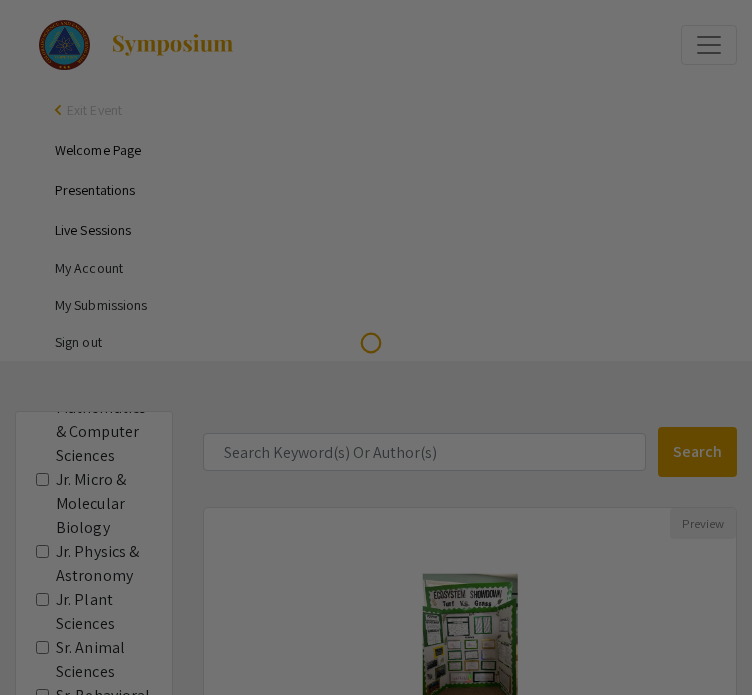 scroll, scrollTop: 496, scrollLeft: 0, axis: vertical 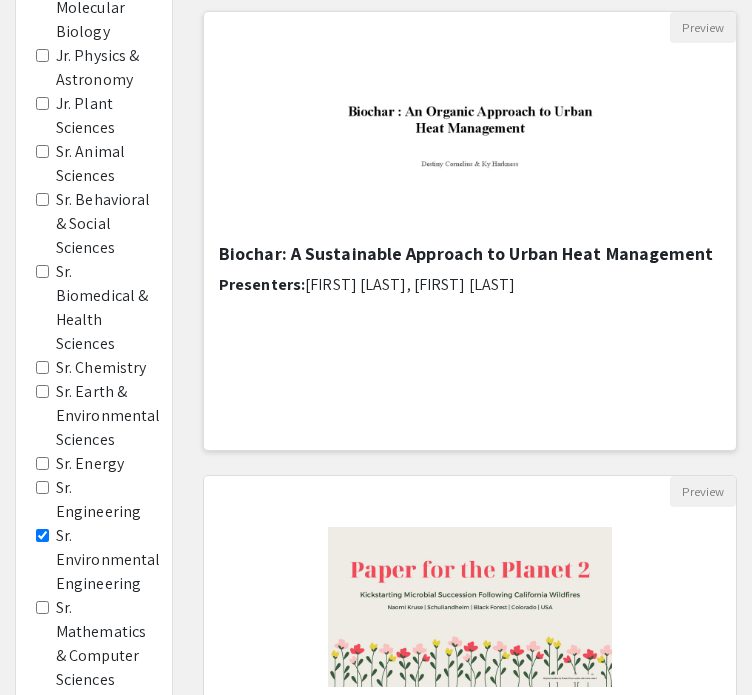 drag, startPoint x: 334, startPoint y: 263, endPoint x: 283, endPoint y: 259, distance: 51.156624 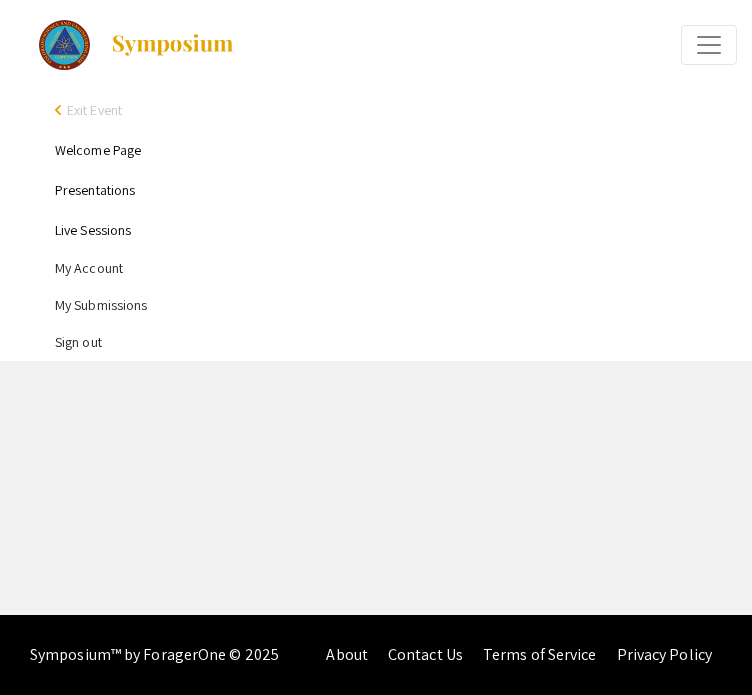 scroll, scrollTop: 0, scrollLeft: 0, axis: both 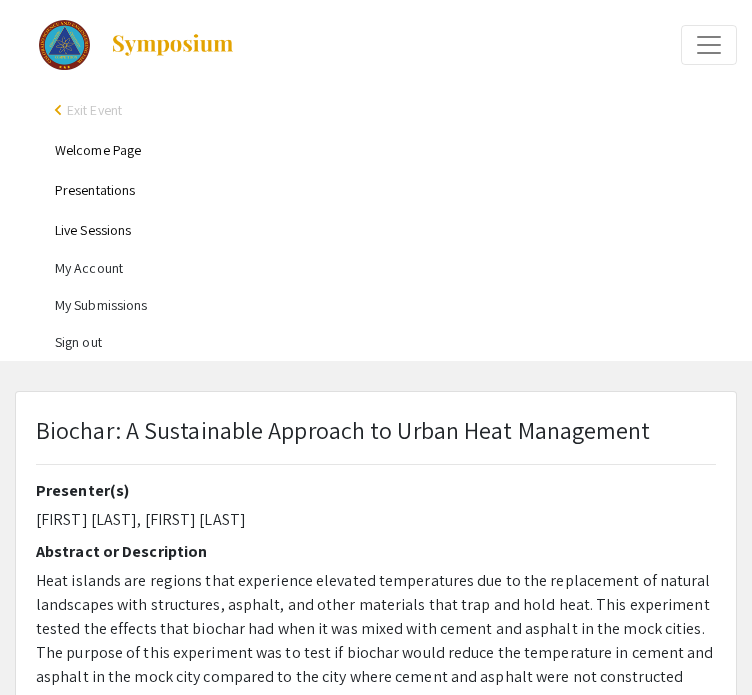 select on "custom" 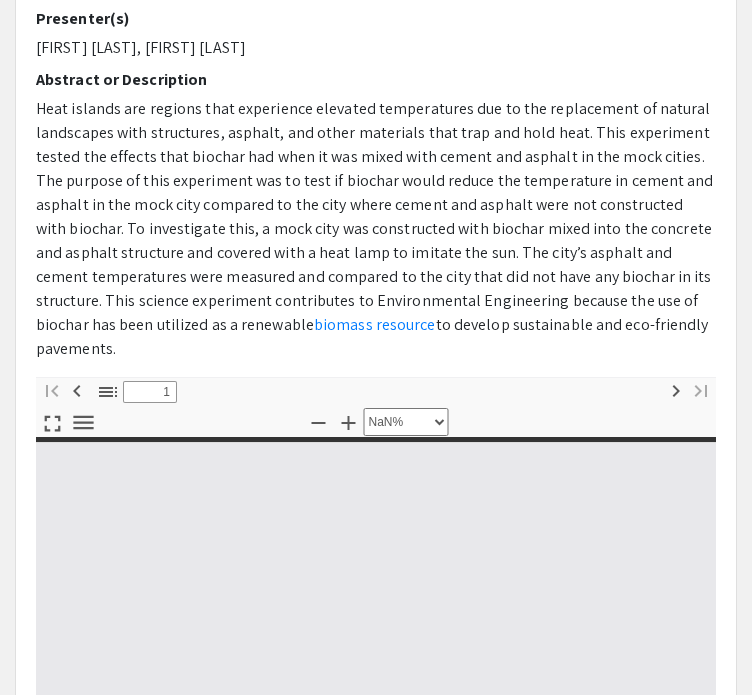 scroll, scrollTop: 500, scrollLeft: 0, axis: vertical 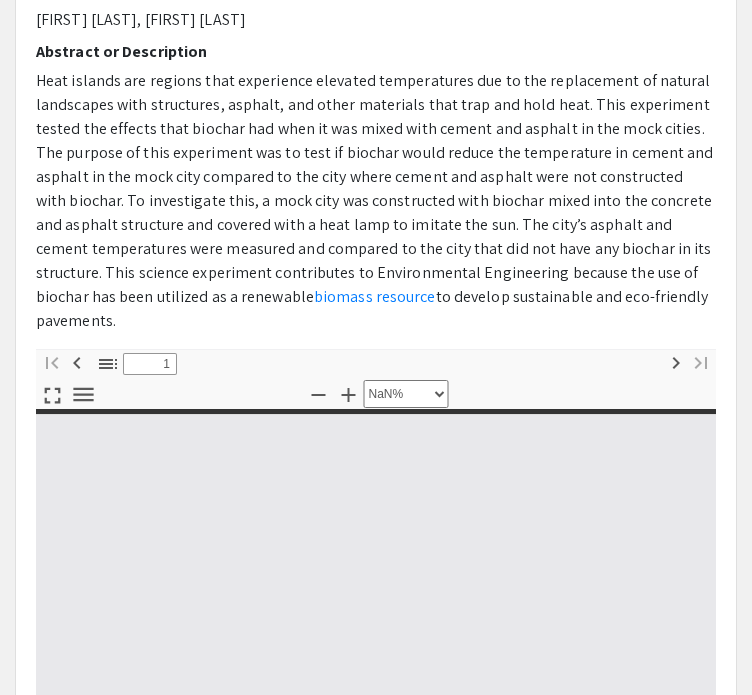 type on "0" 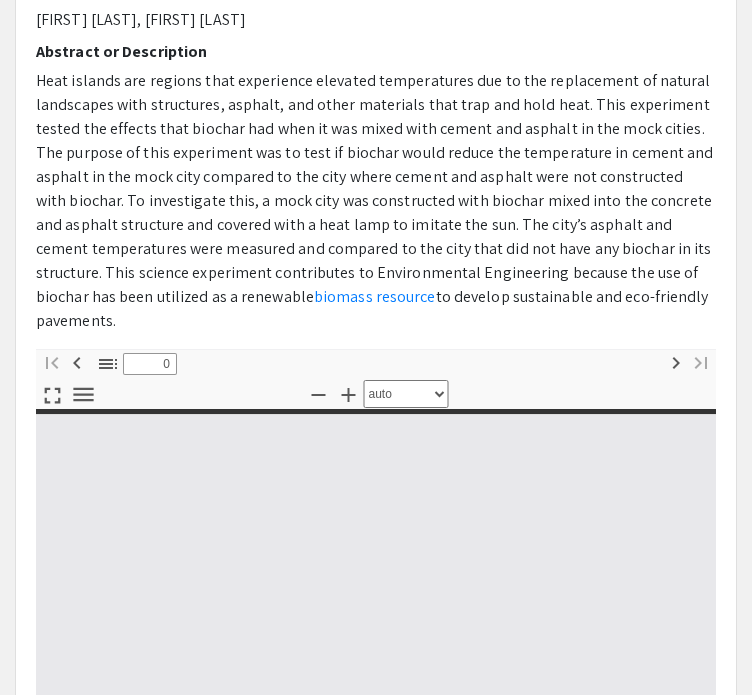 select on "custom" 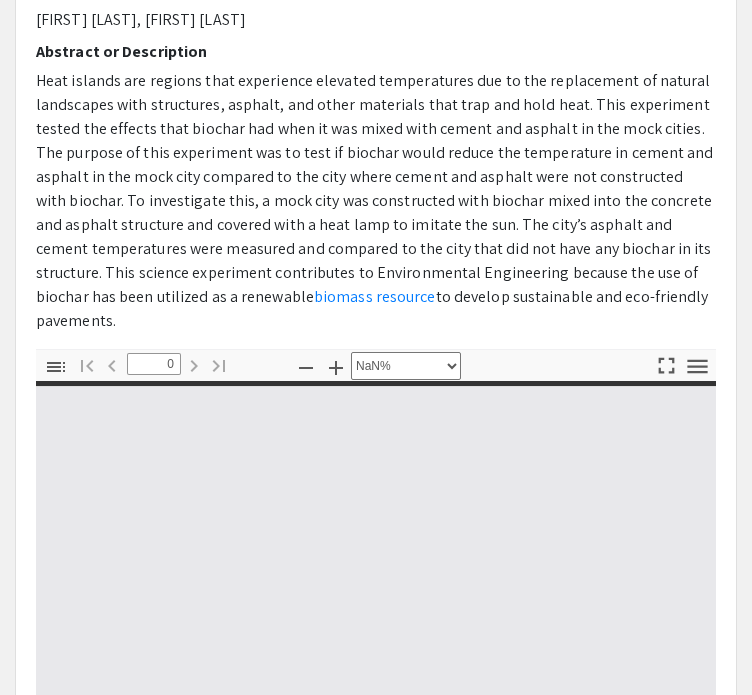 type on "1" 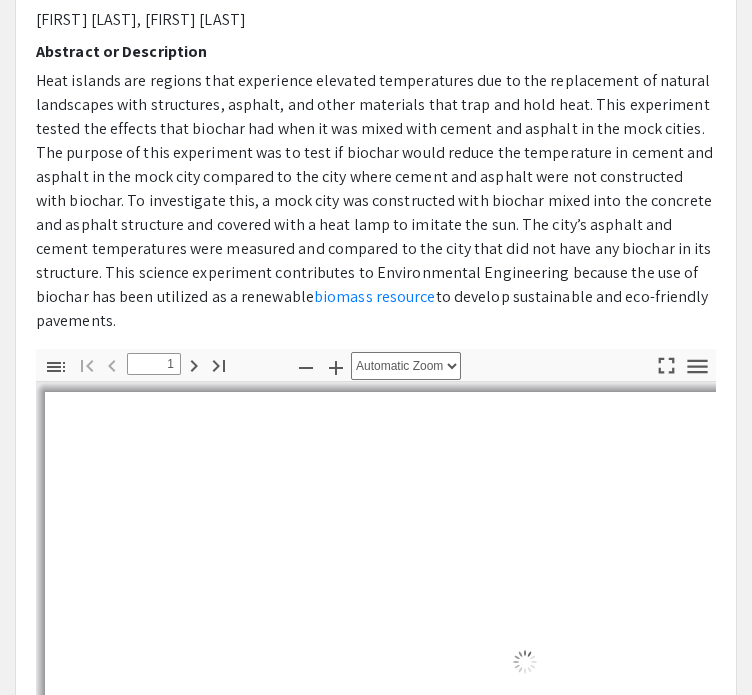 select on "auto" 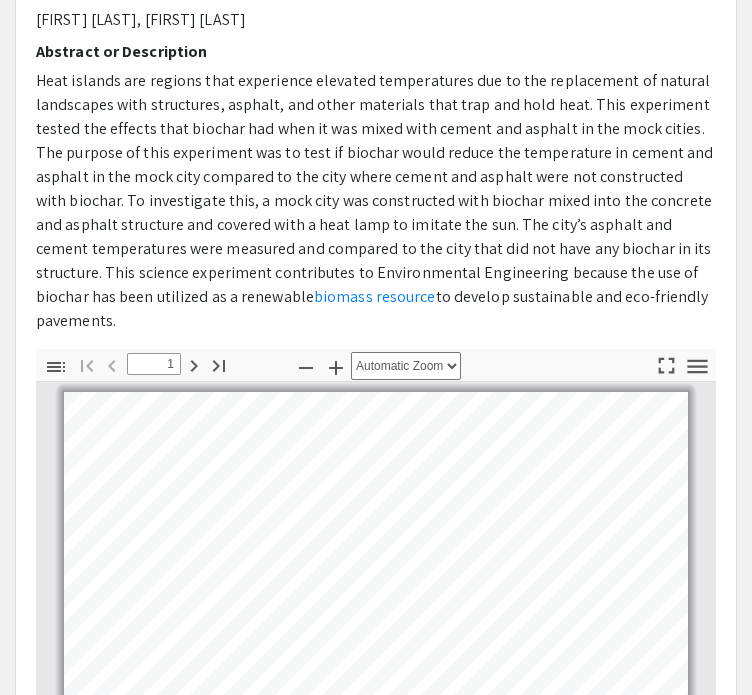 scroll, scrollTop: 3, scrollLeft: 0, axis: vertical 